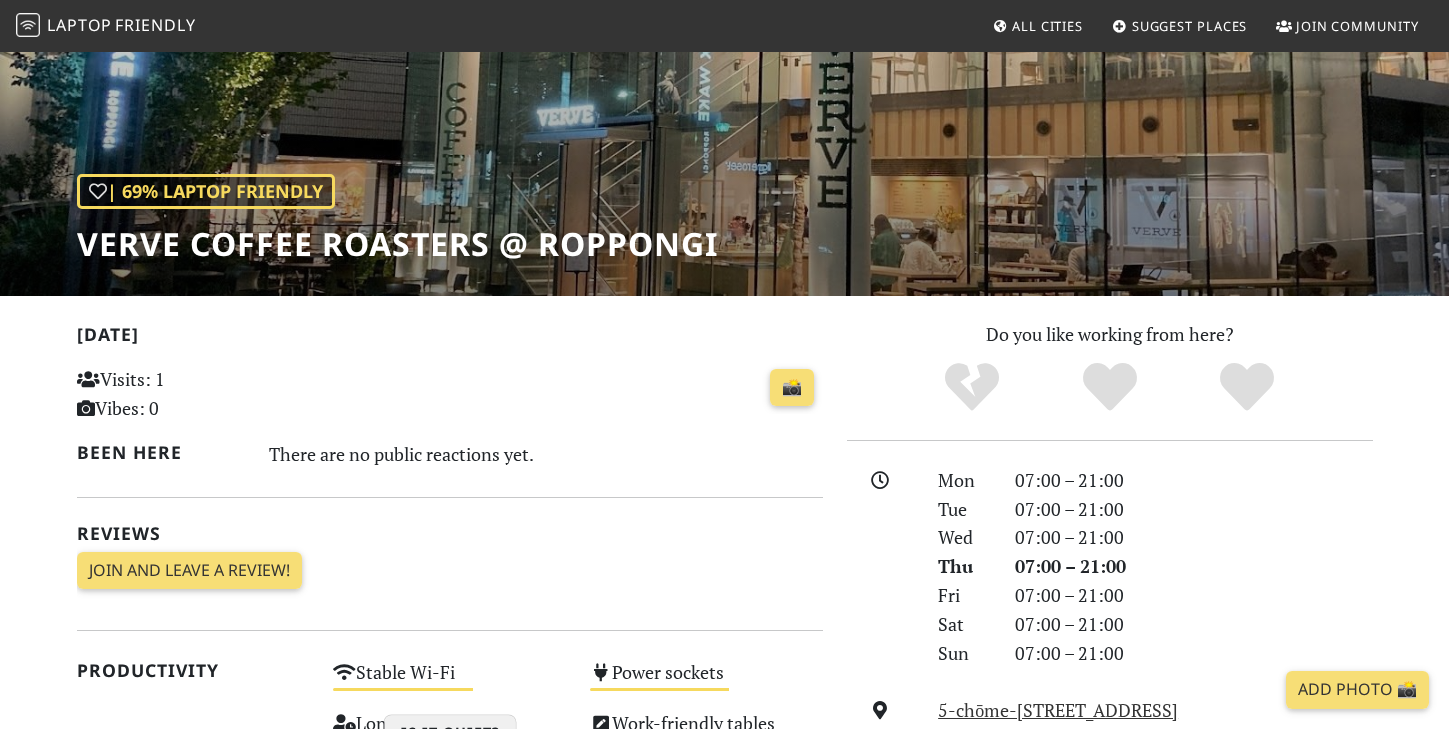 scroll, scrollTop: 0, scrollLeft: 0, axis: both 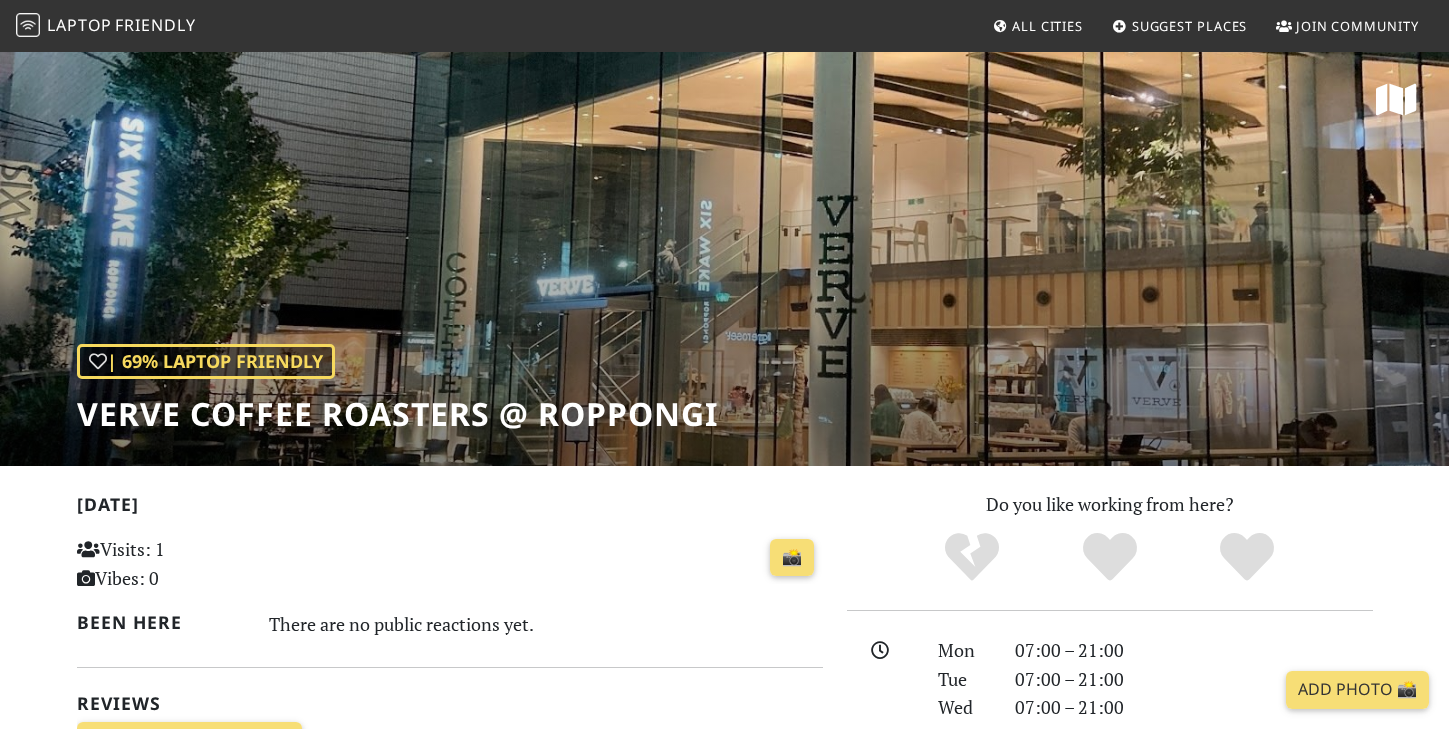 click on "Friendly" at bounding box center (155, 25) 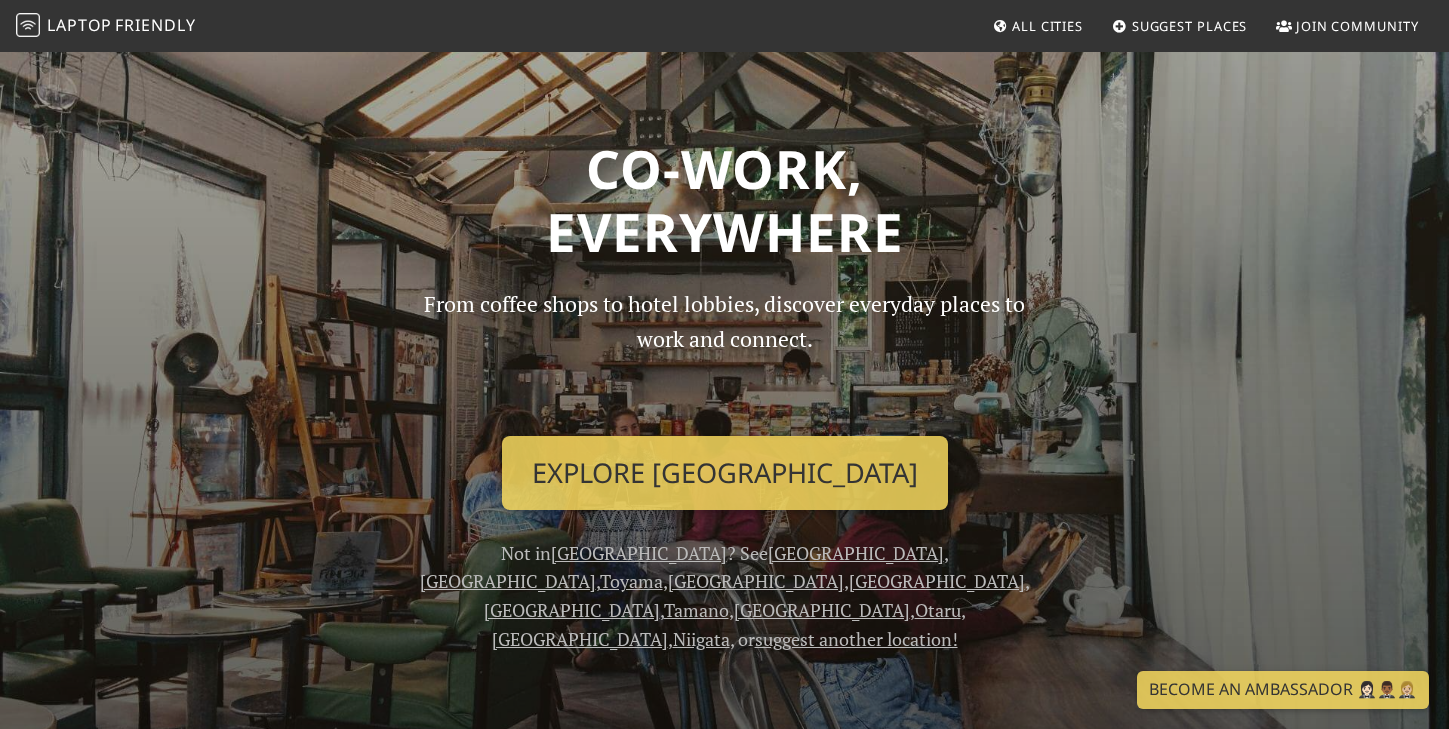 scroll, scrollTop: 0, scrollLeft: 0, axis: both 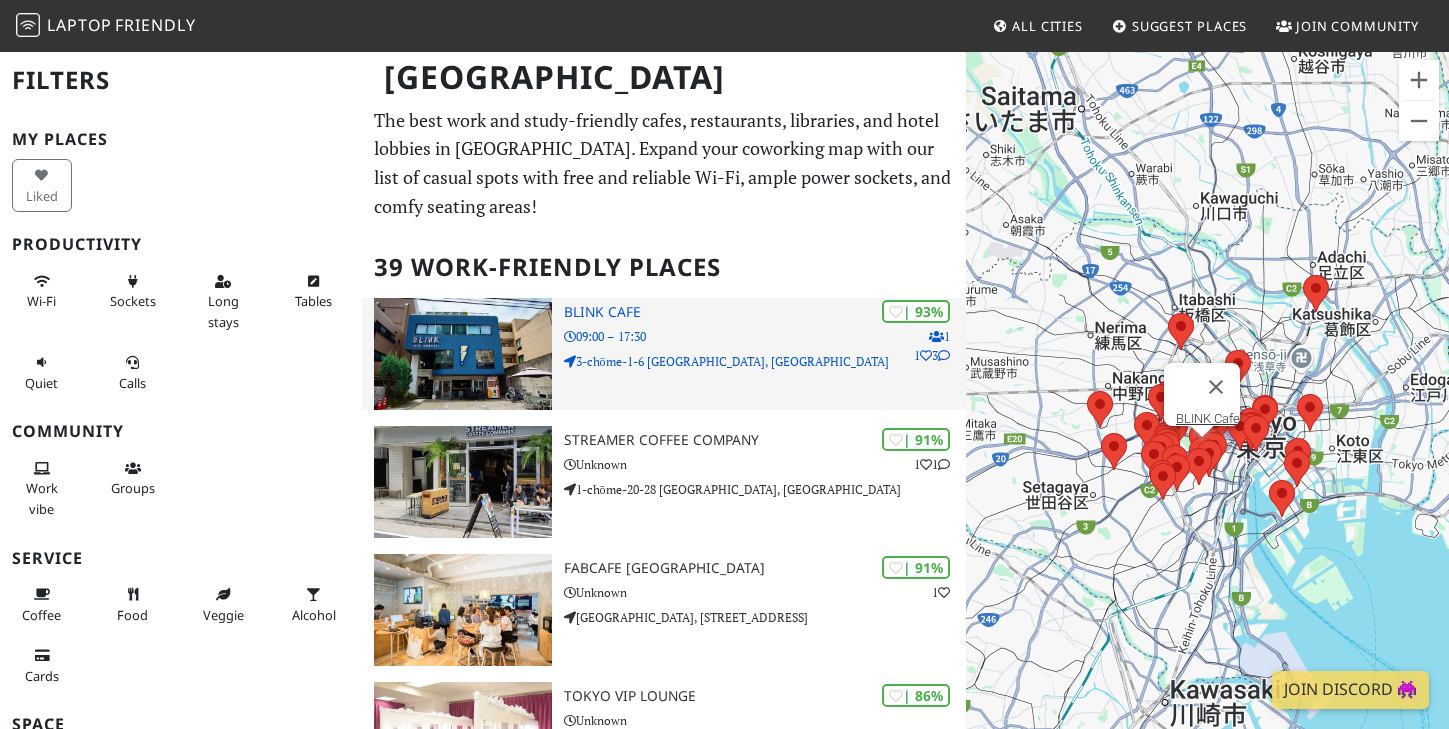 click on "| 93%
1
1
3
BLINK Cafe
09:00 – 17:30
3-chōme-1-6 Motoazabu, Minato City" at bounding box center (765, 354) 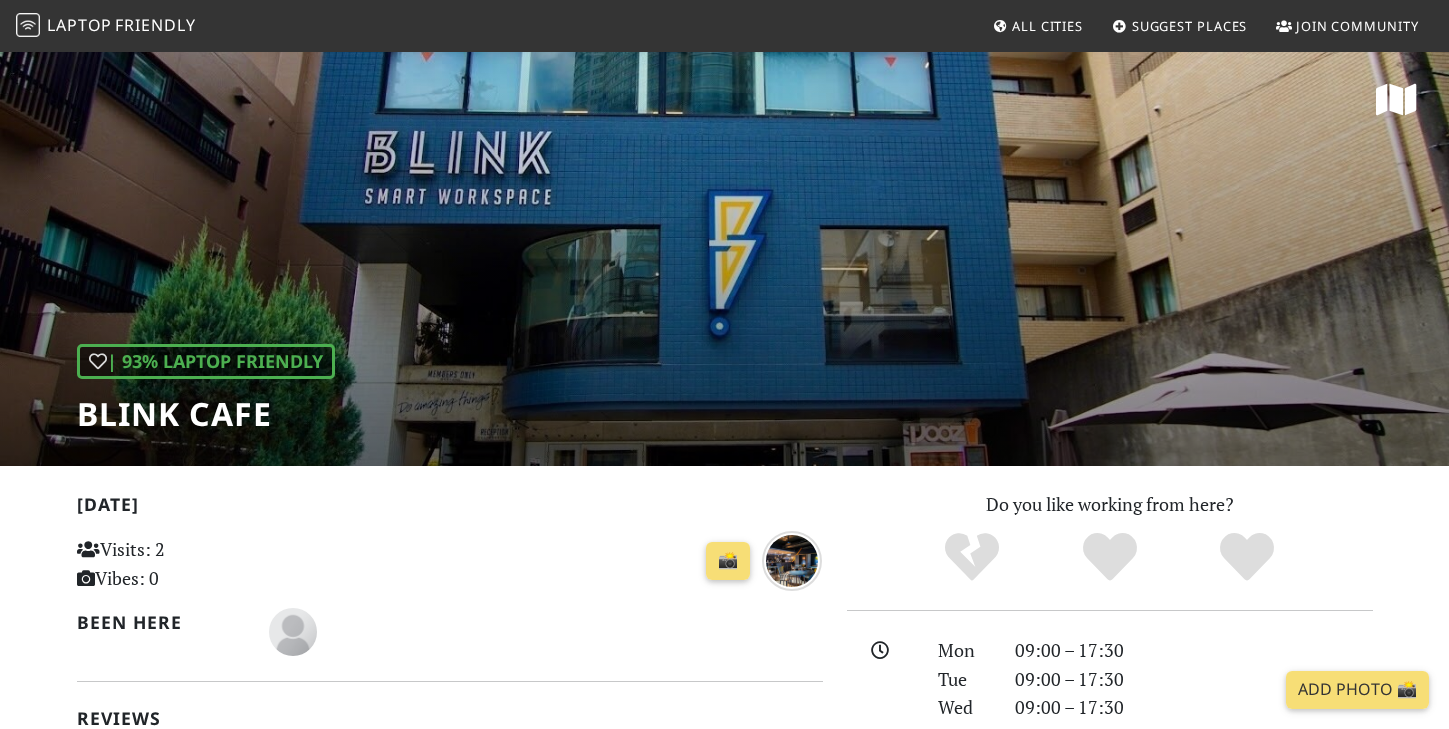 scroll, scrollTop: 0, scrollLeft: 0, axis: both 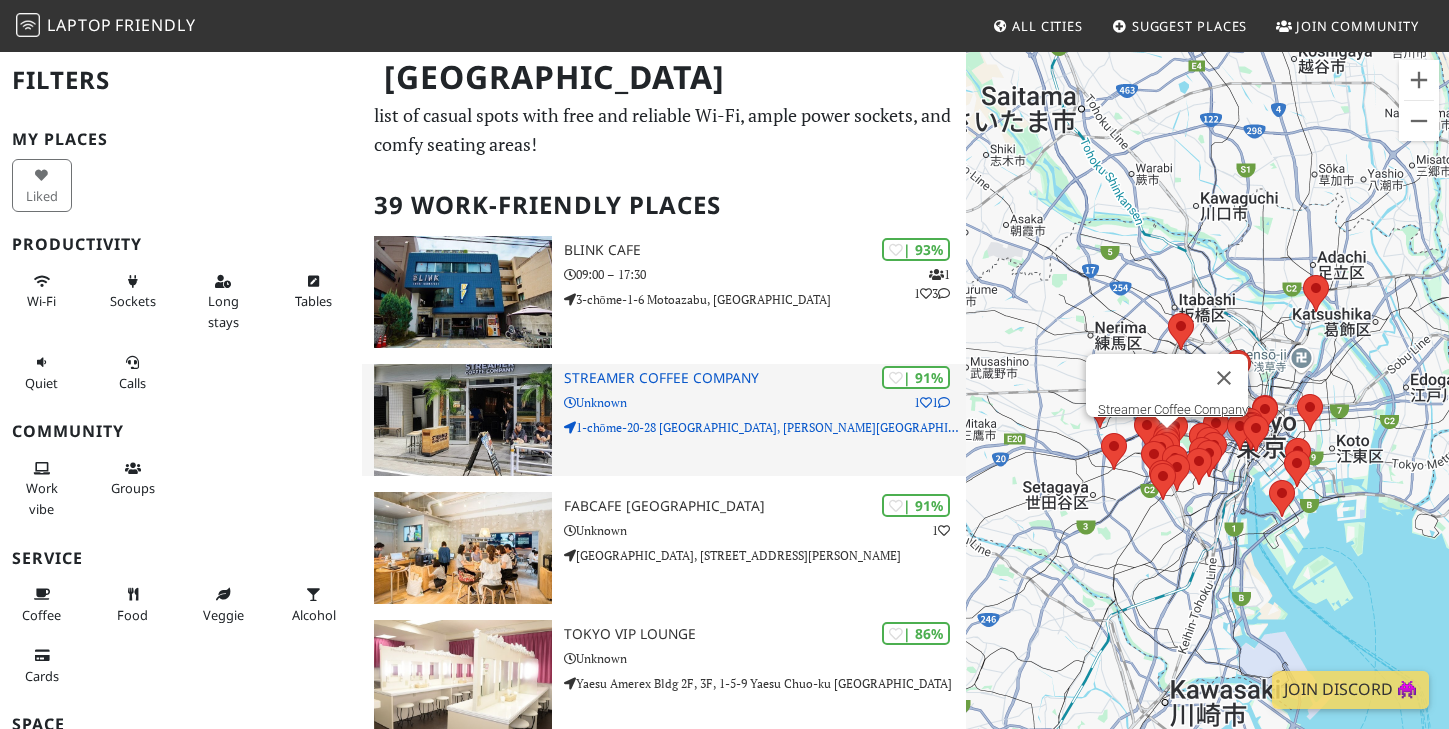 click on "Unknown" at bounding box center [765, 402] 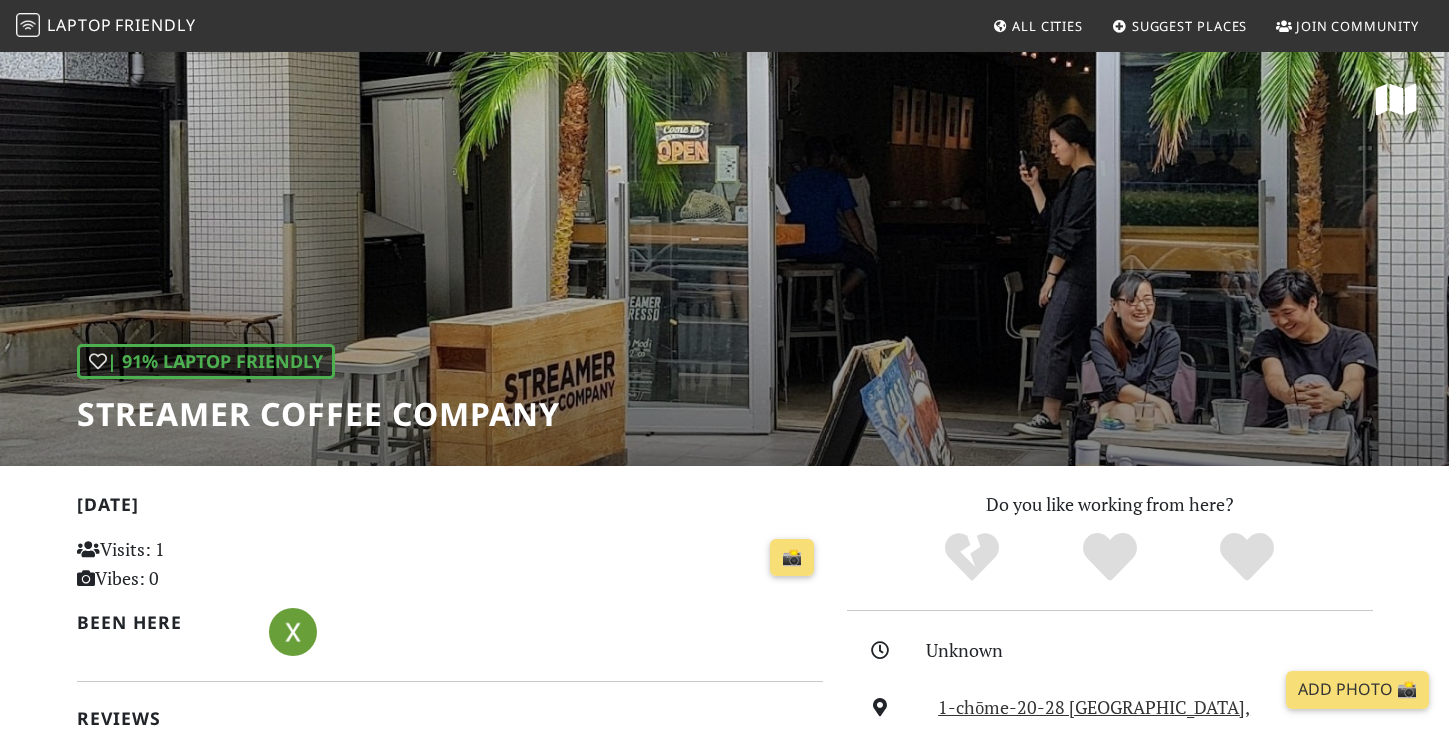 scroll, scrollTop: 0, scrollLeft: 0, axis: both 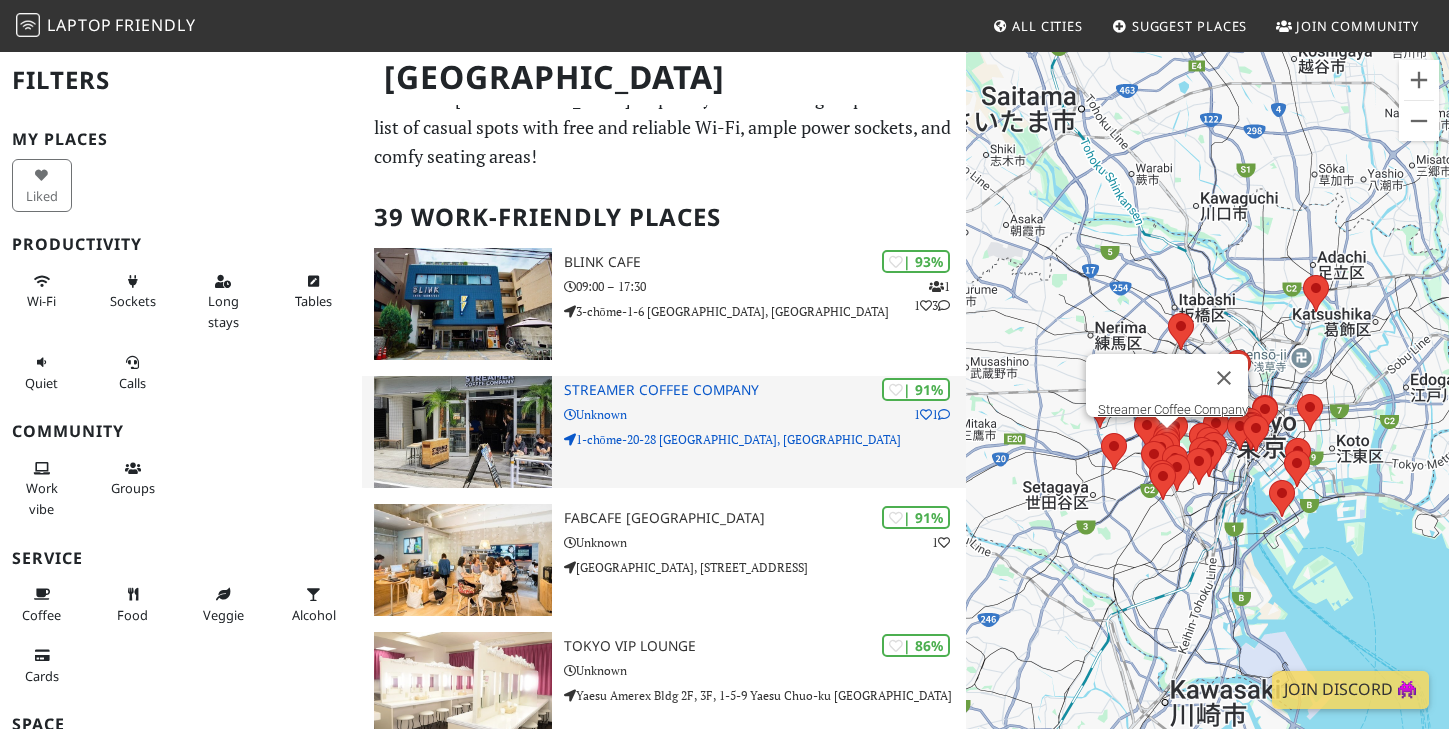 click on "Streamer Coffee Company" at bounding box center [765, 390] 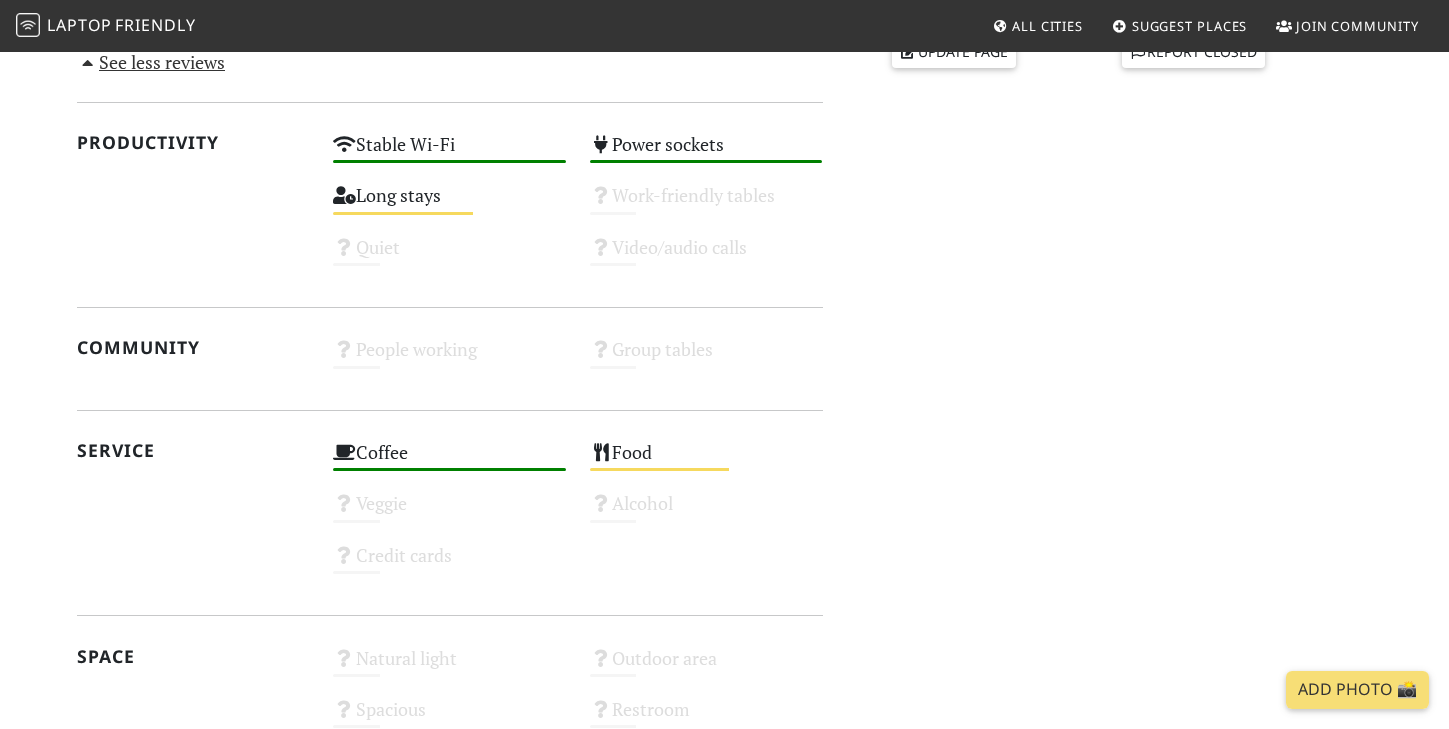 scroll, scrollTop: 1326, scrollLeft: 0, axis: vertical 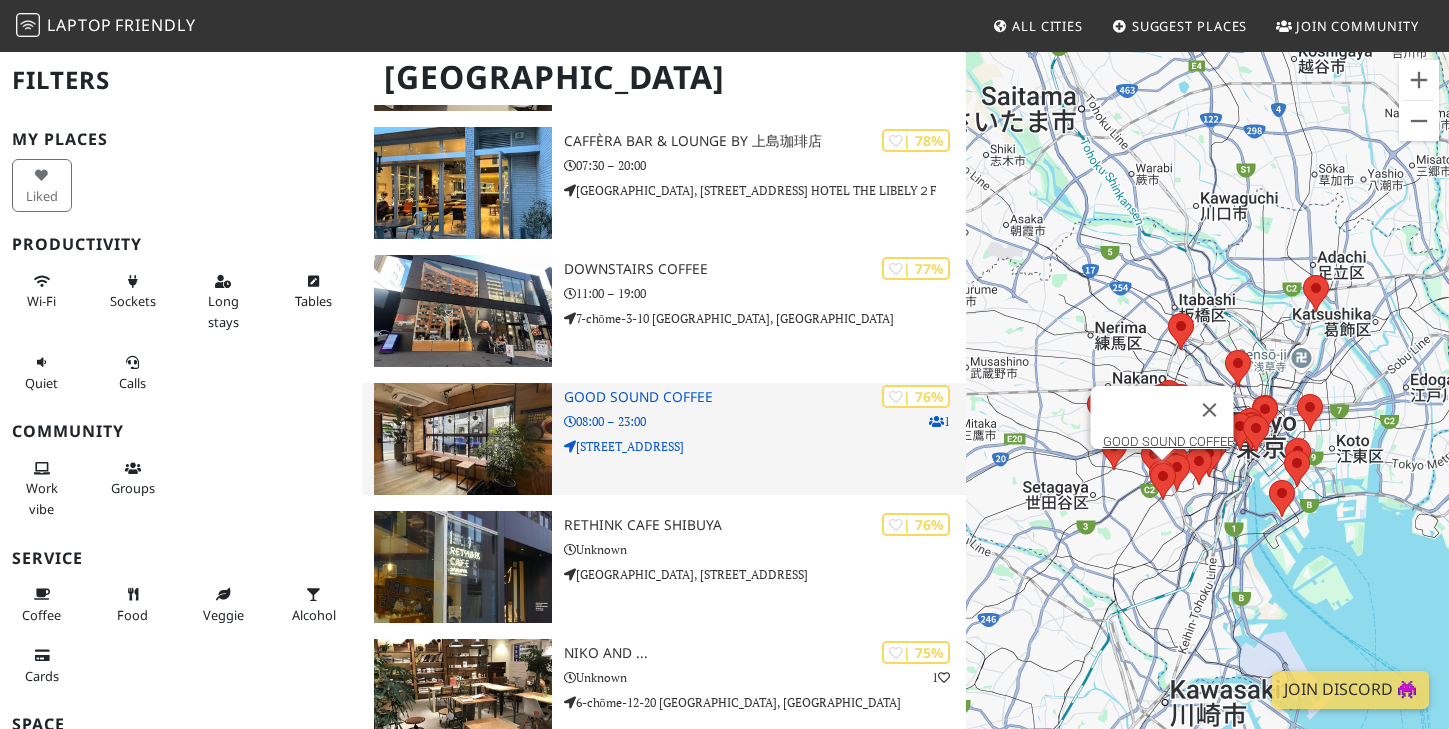 click on "08:00 – 23:00" at bounding box center (765, 421) 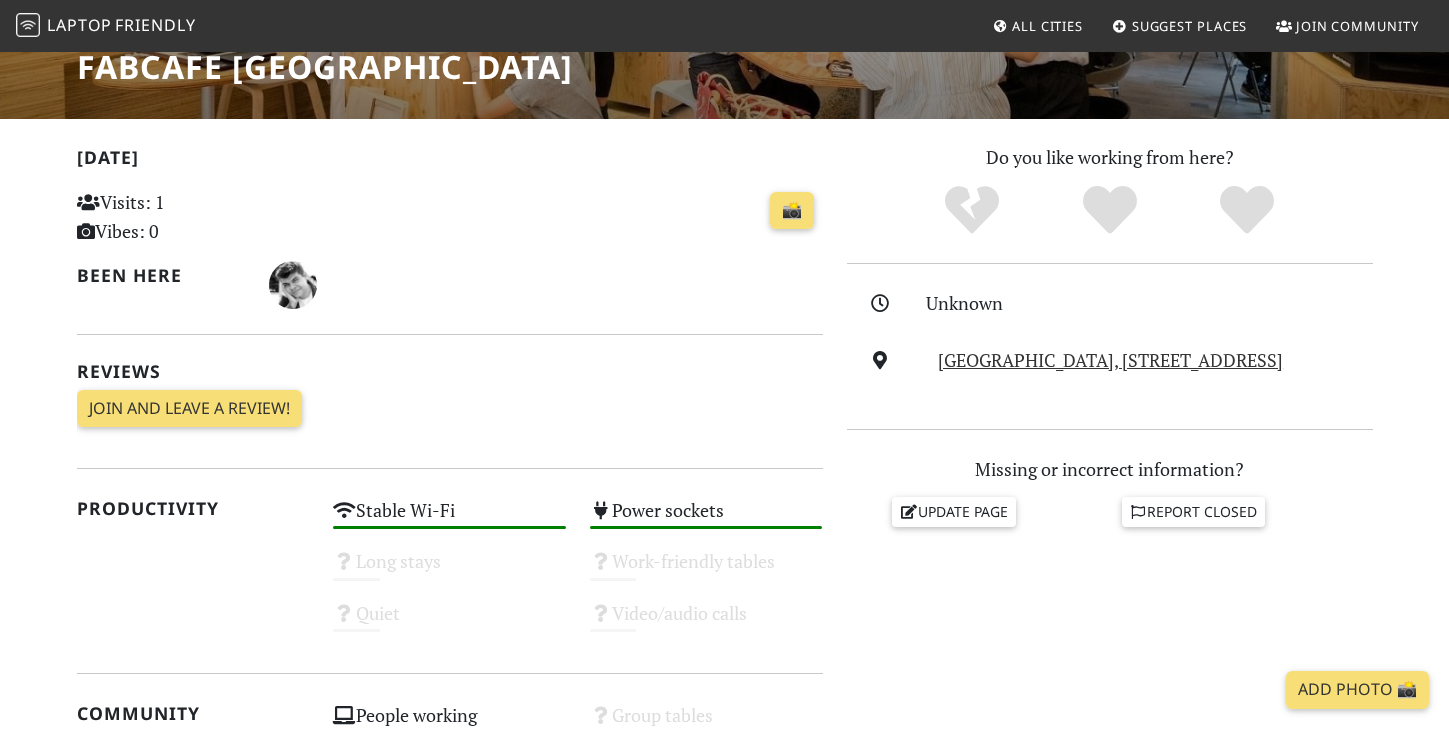 scroll, scrollTop: 0, scrollLeft: 0, axis: both 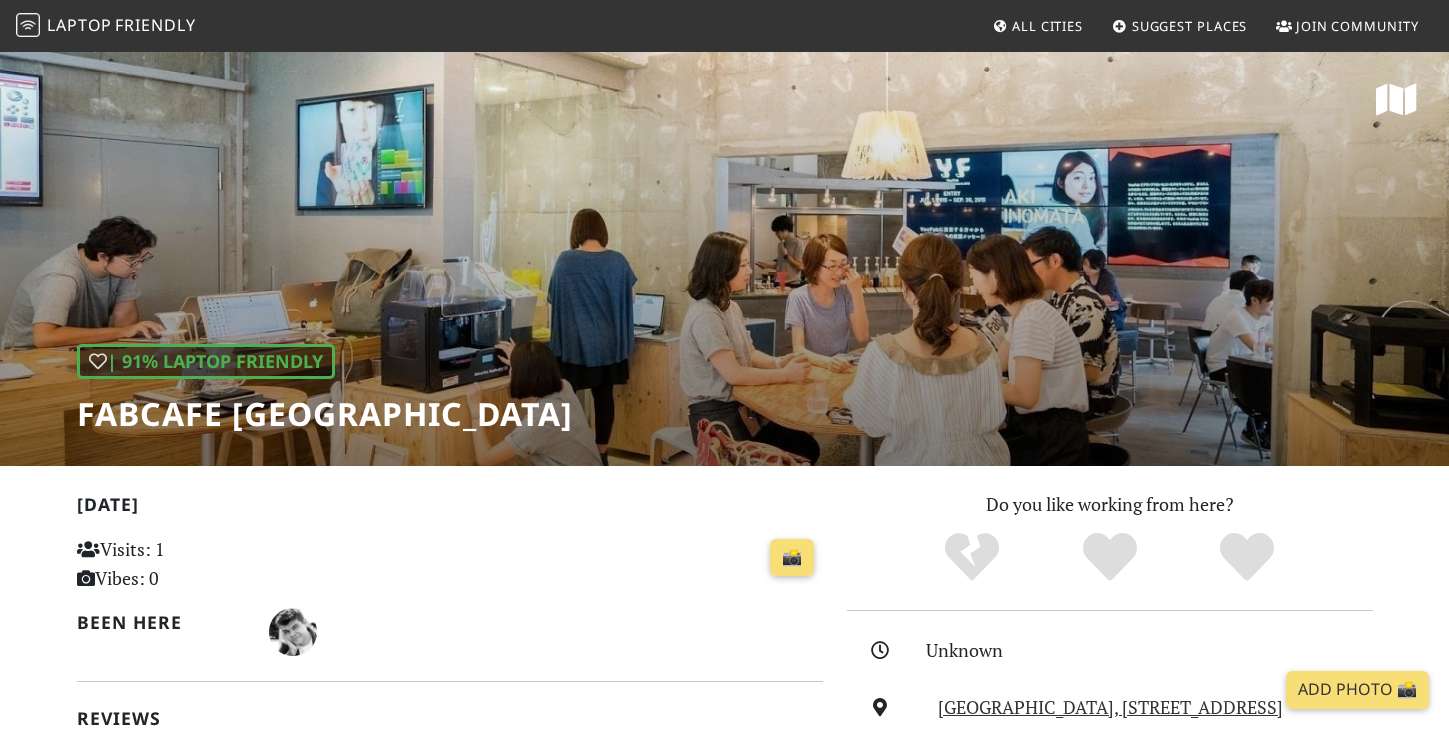 click on "| 91% Laptop Friendly
FabCafe Tokyo" at bounding box center [724, 258] 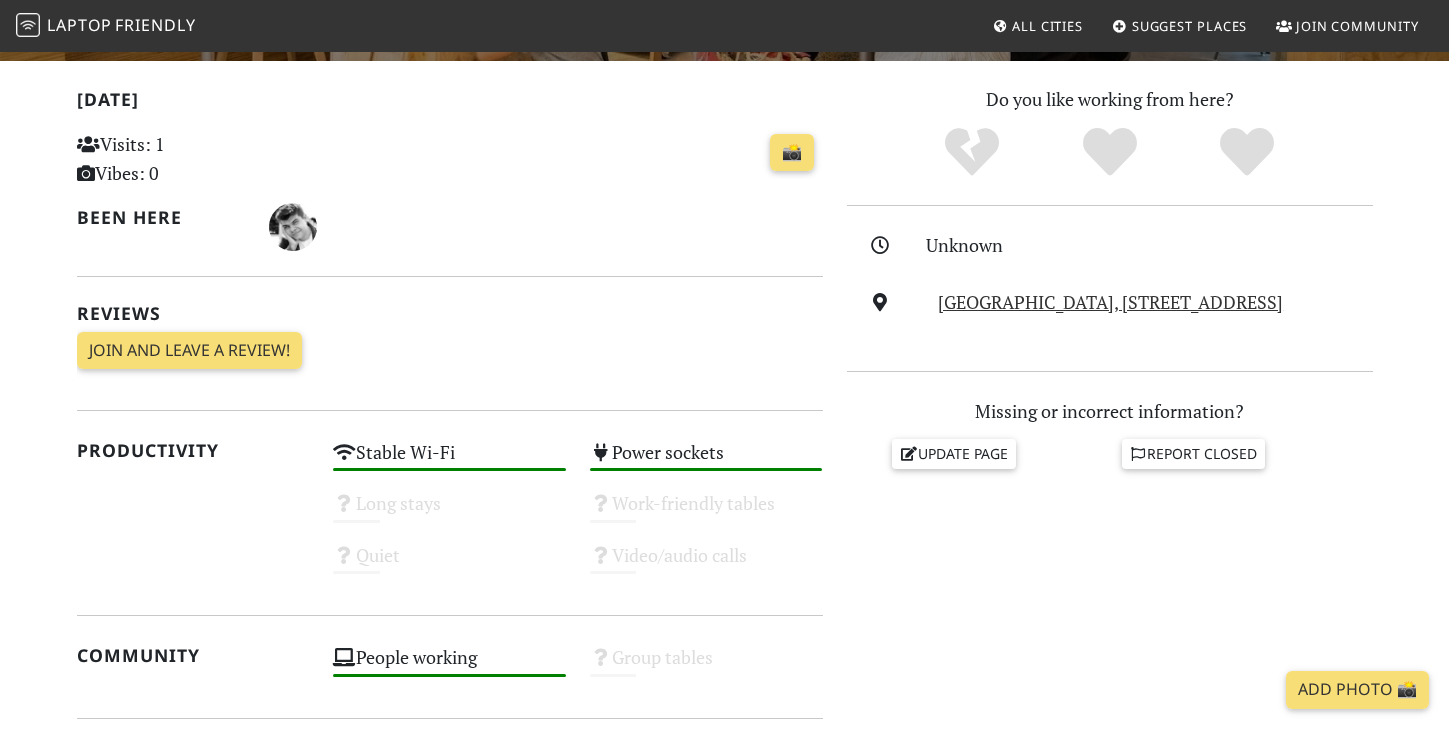 scroll, scrollTop: 519, scrollLeft: 0, axis: vertical 